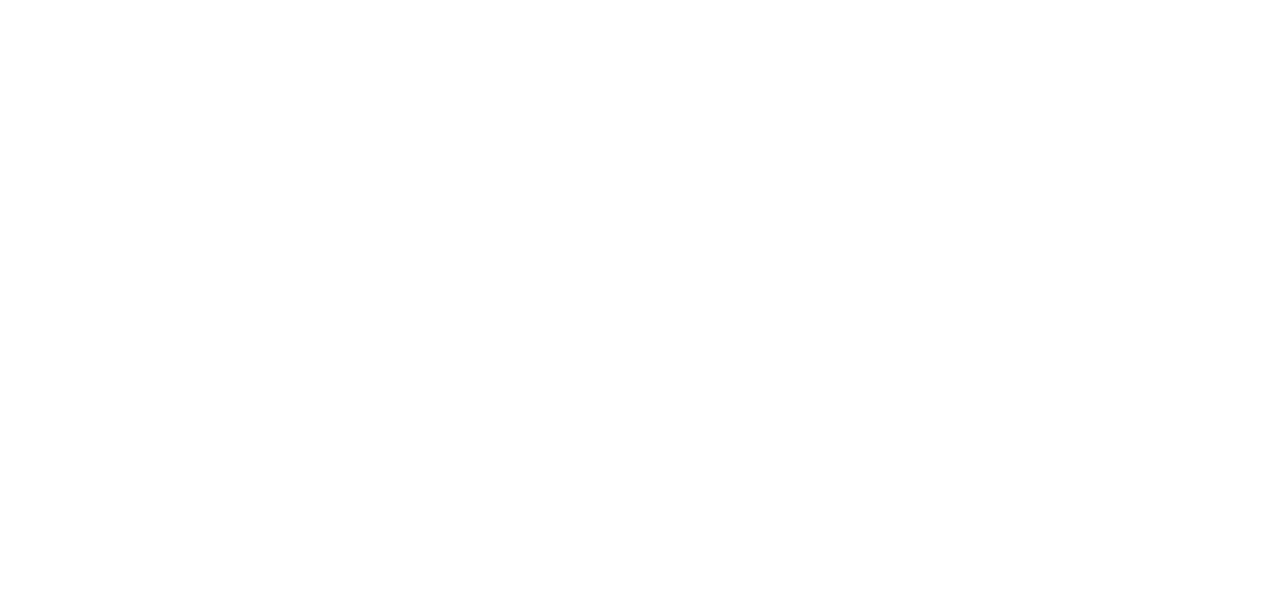scroll, scrollTop: 0, scrollLeft: 0, axis: both 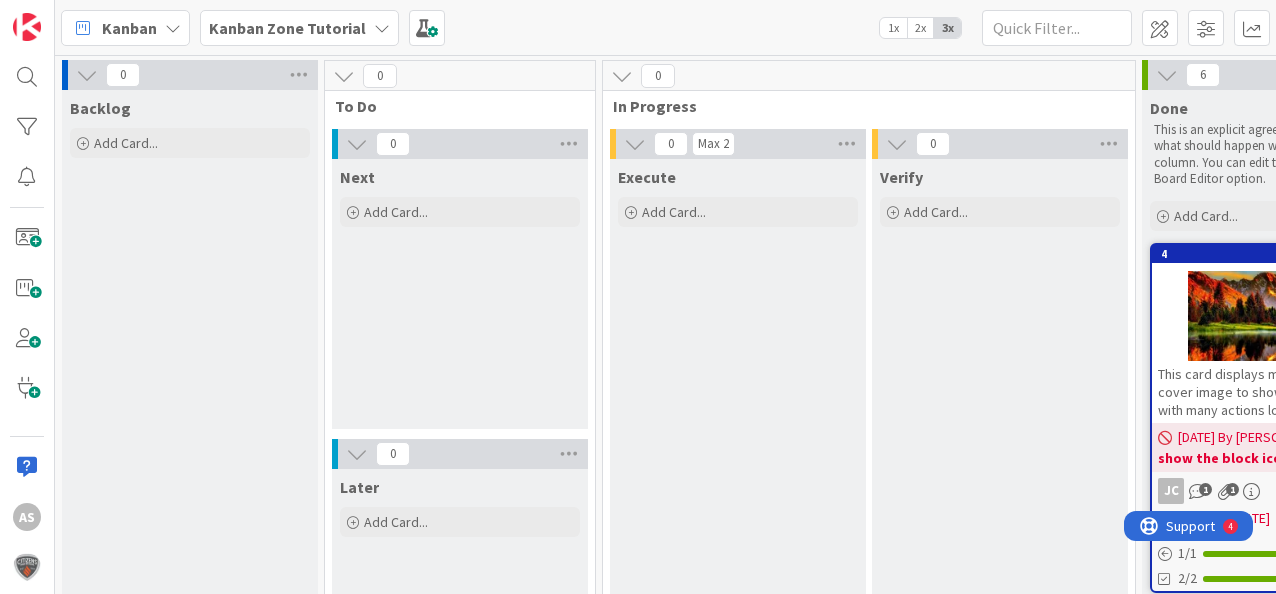 click on "Kanban Zone Tutorial" at bounding box center (287, 28) 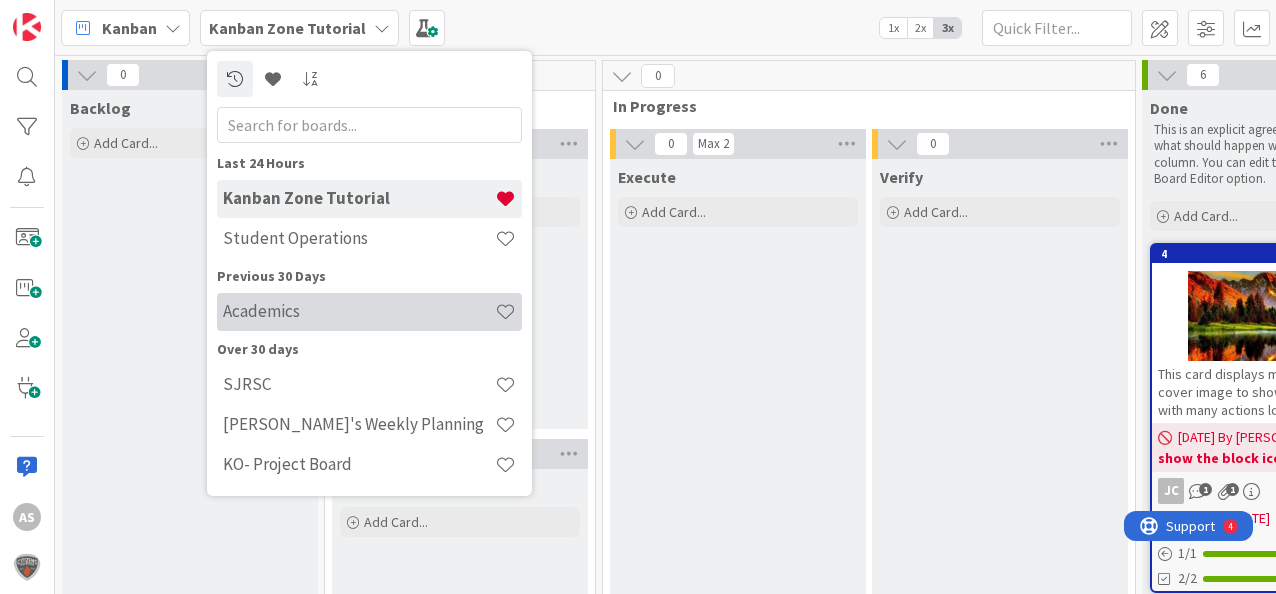 click on "Academics" at bounding box center (359, 311) 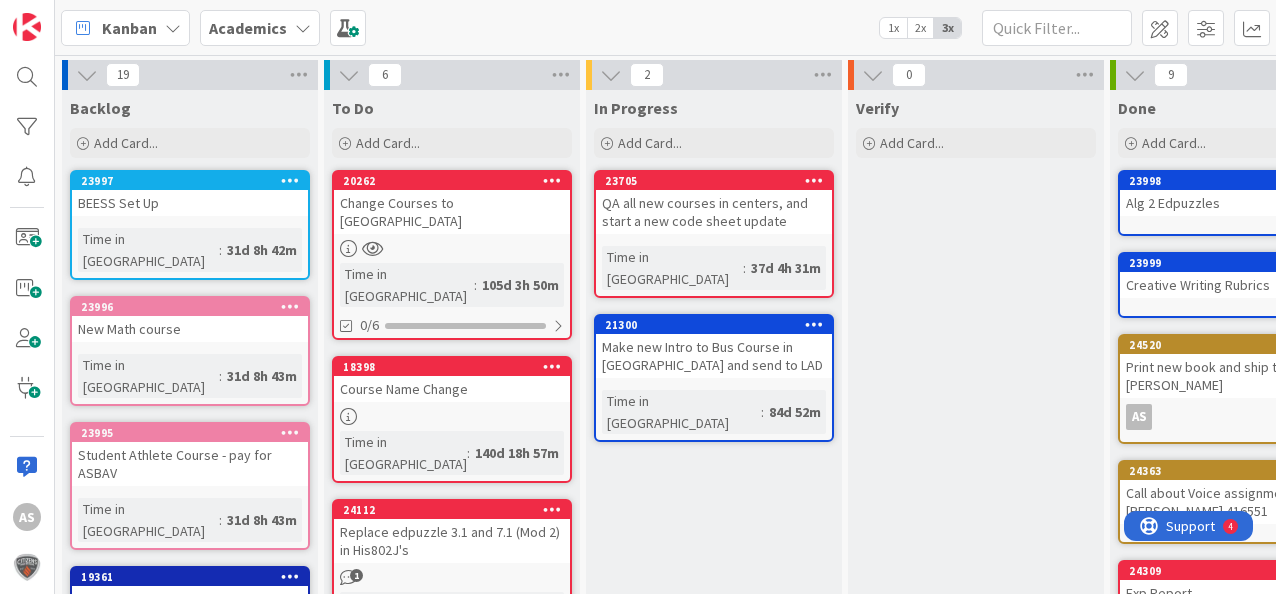scroll, scrollTop: 0, scrollLeft: 0, axis: both 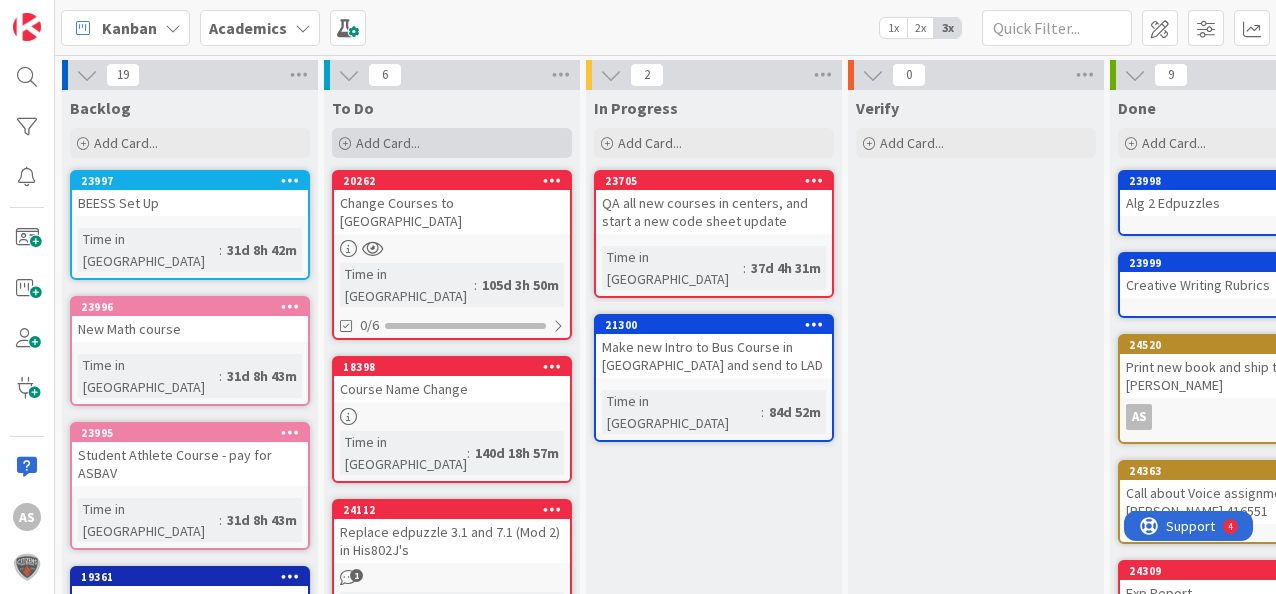 click on "Add Card..." at bounding box center [388, 143] 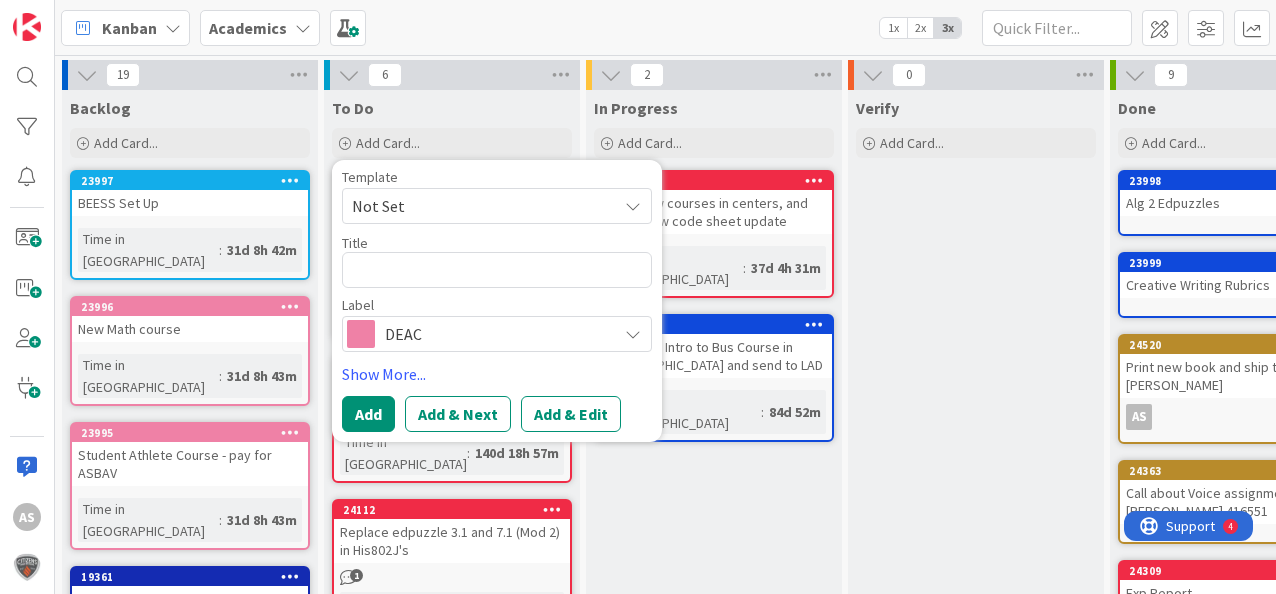 click on "DEAC" at bounding box center [496, 334] 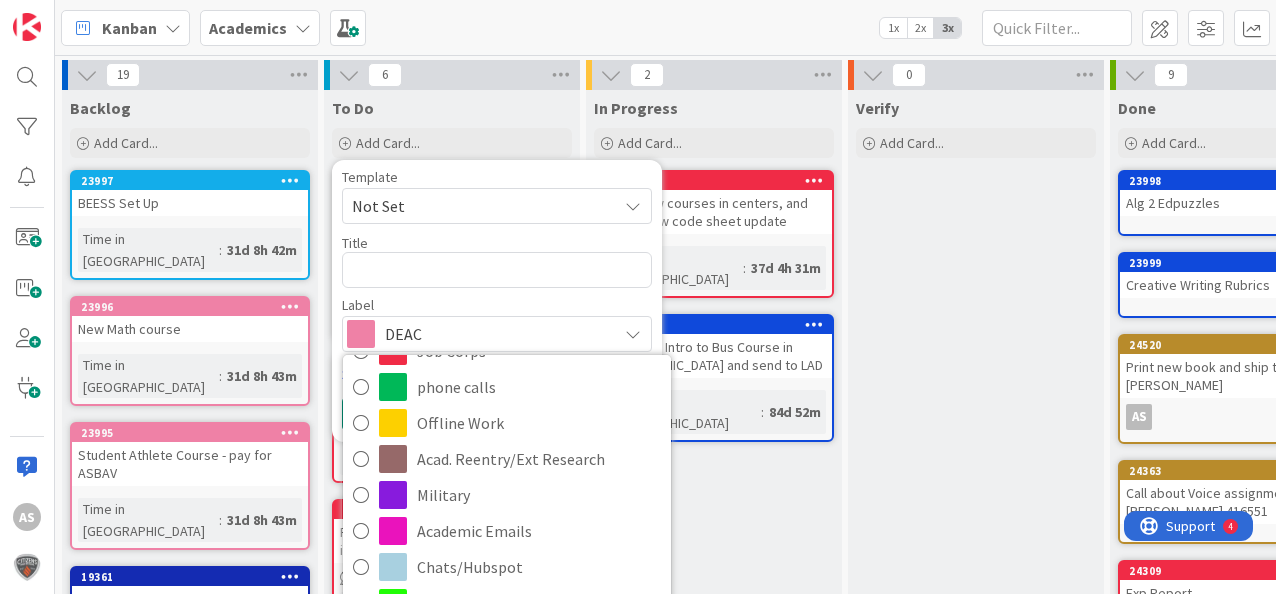 scroll, scrollTop: 373, scrollLeft: 0, axis: vertical 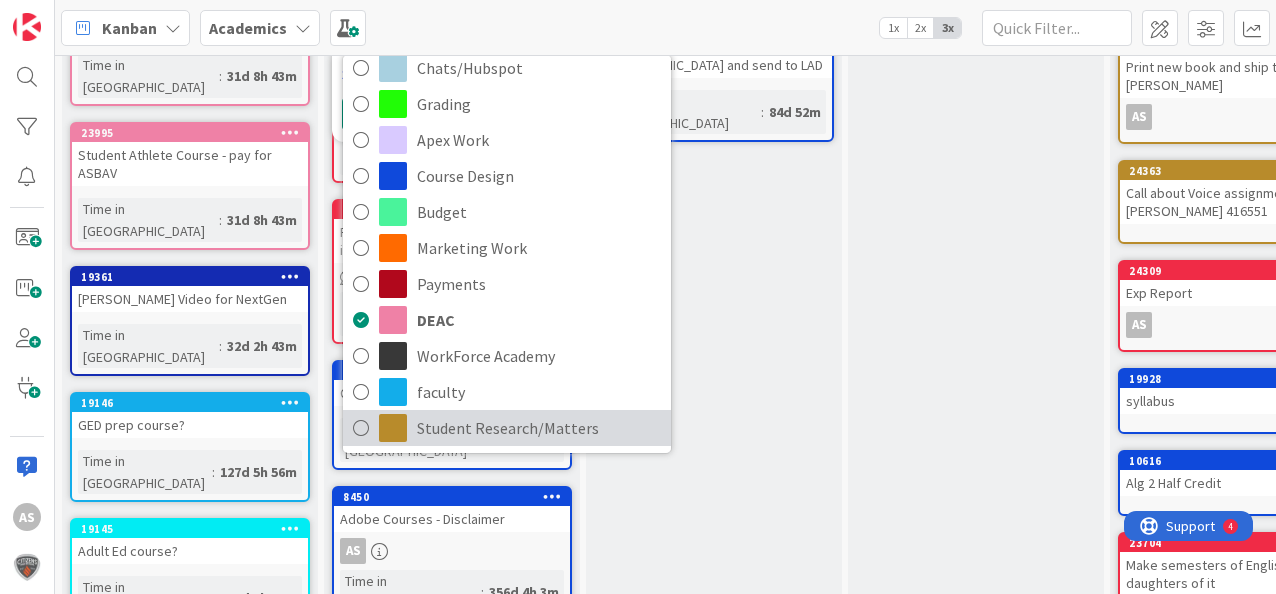 click on "Student Research/Matters" at bounding box center [539, 428] 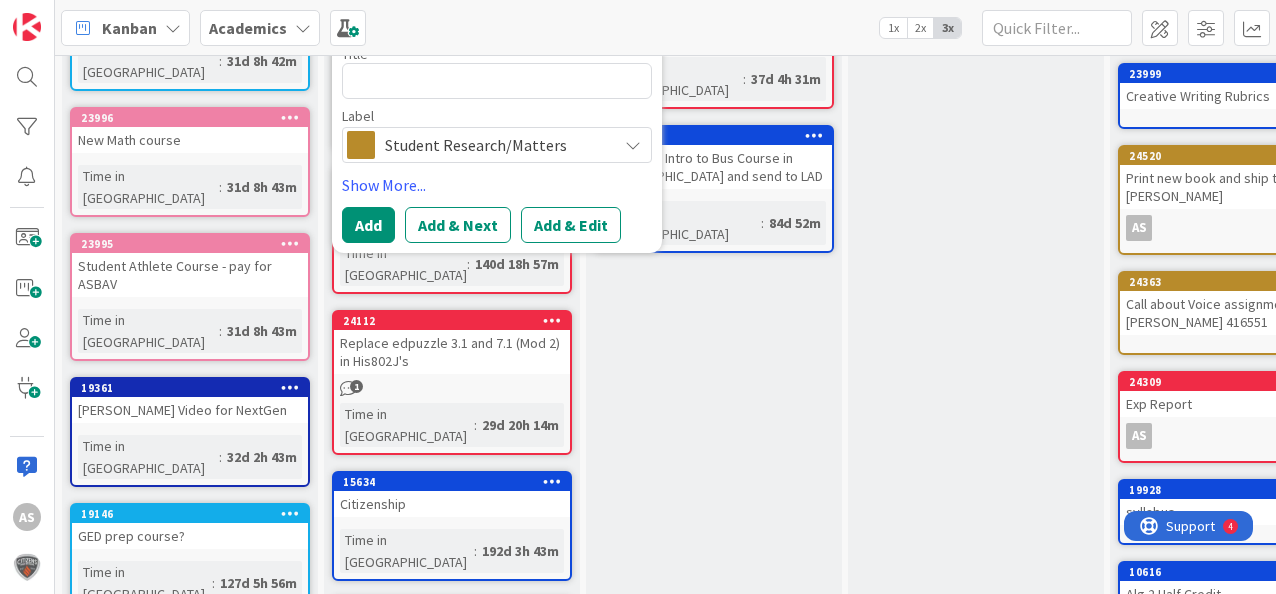 scroll, scrollTop: 0, scrollLeft: 0, axis: both 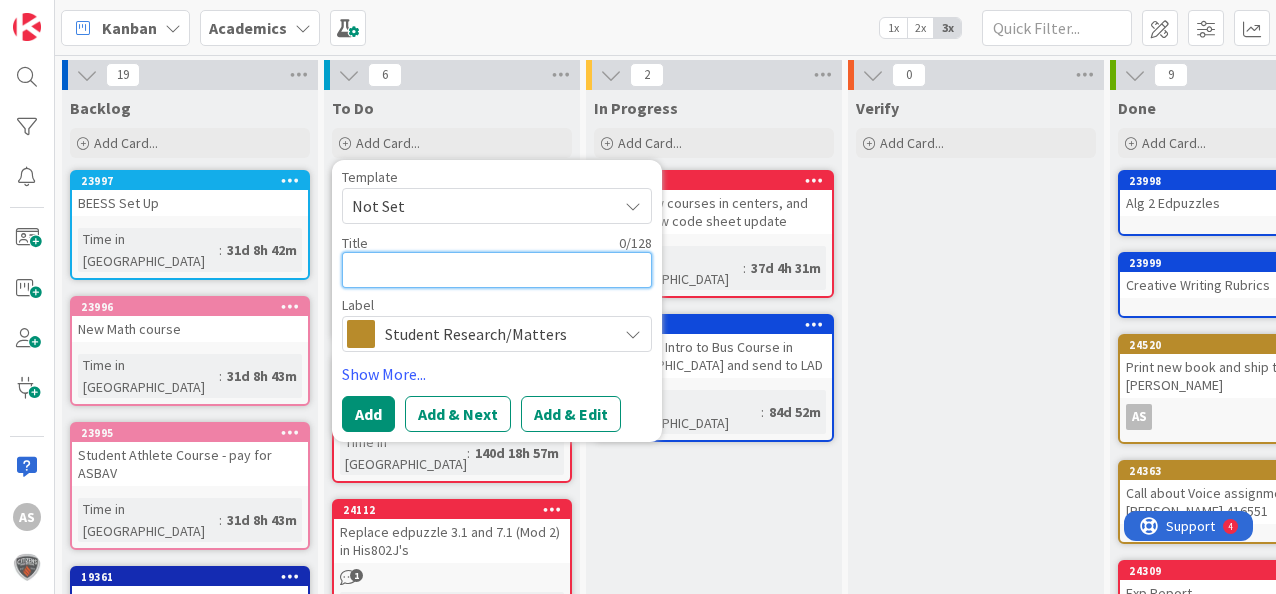 click at bounding box center [497, 270] 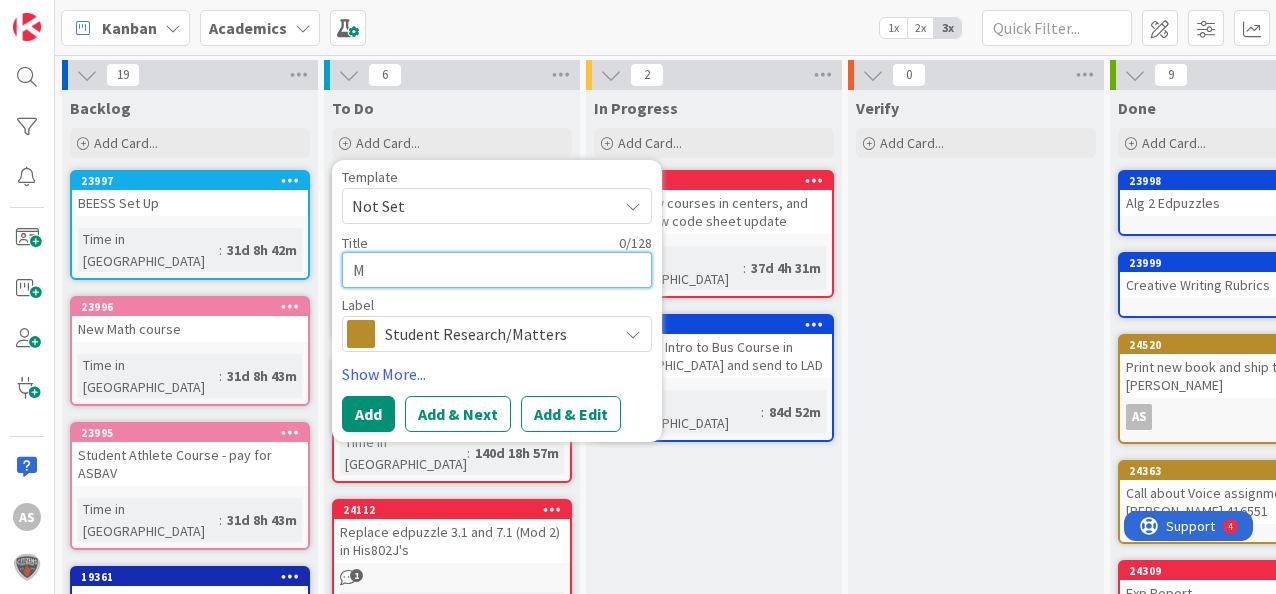 type on "x" 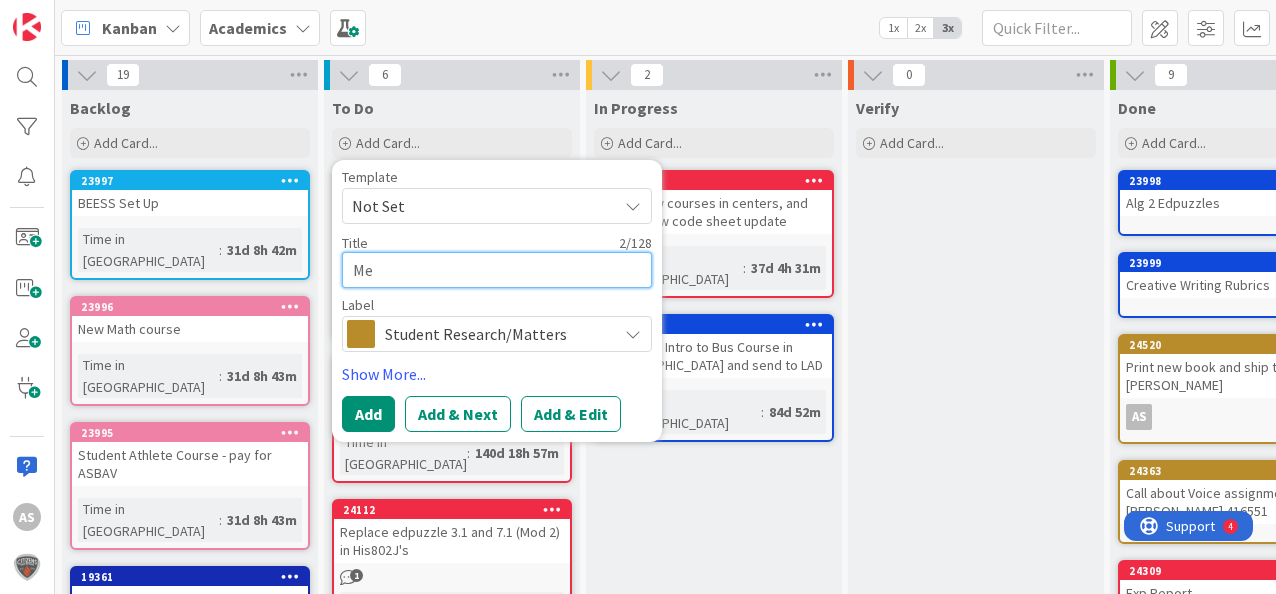 type on "x" 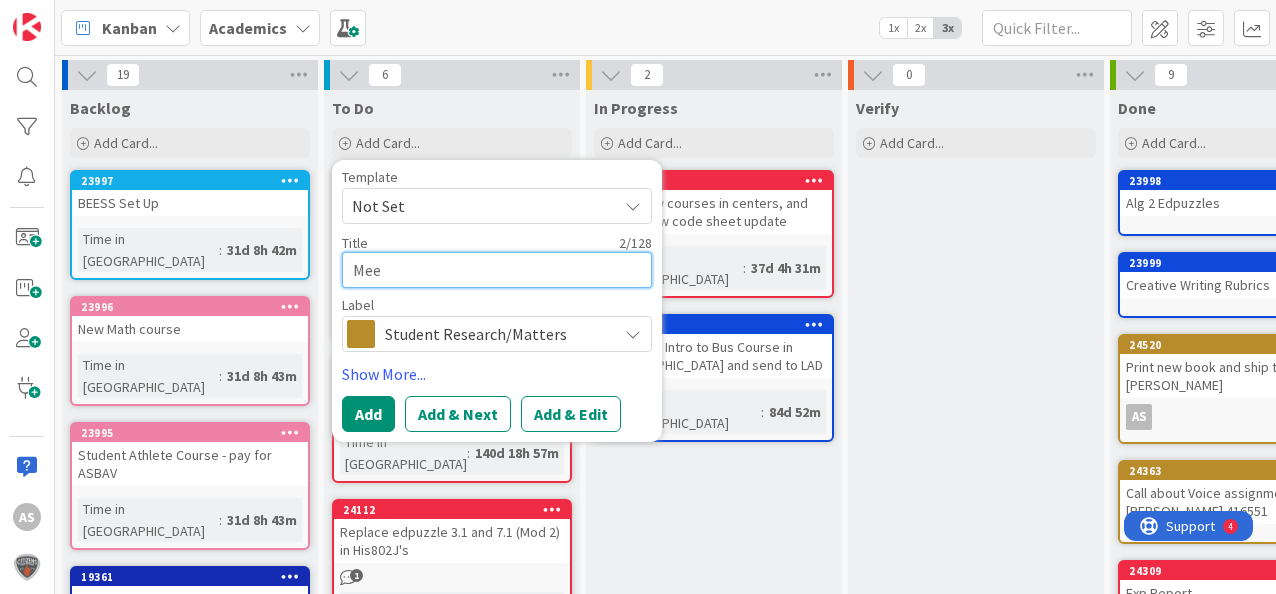 type on "x" 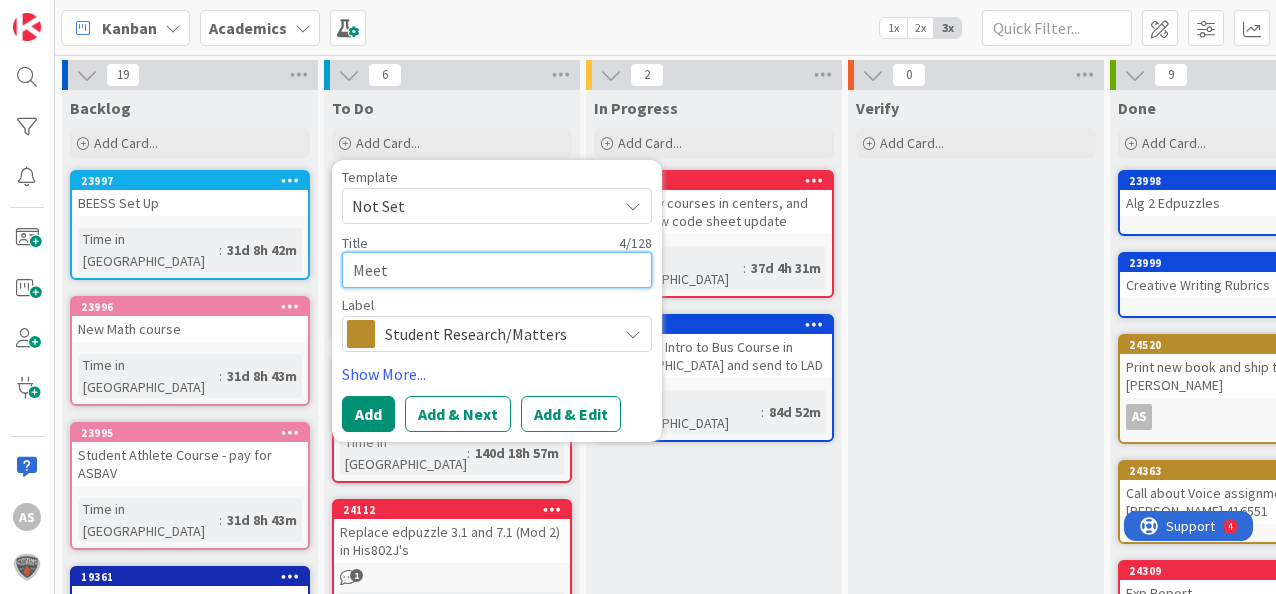 type on "x" 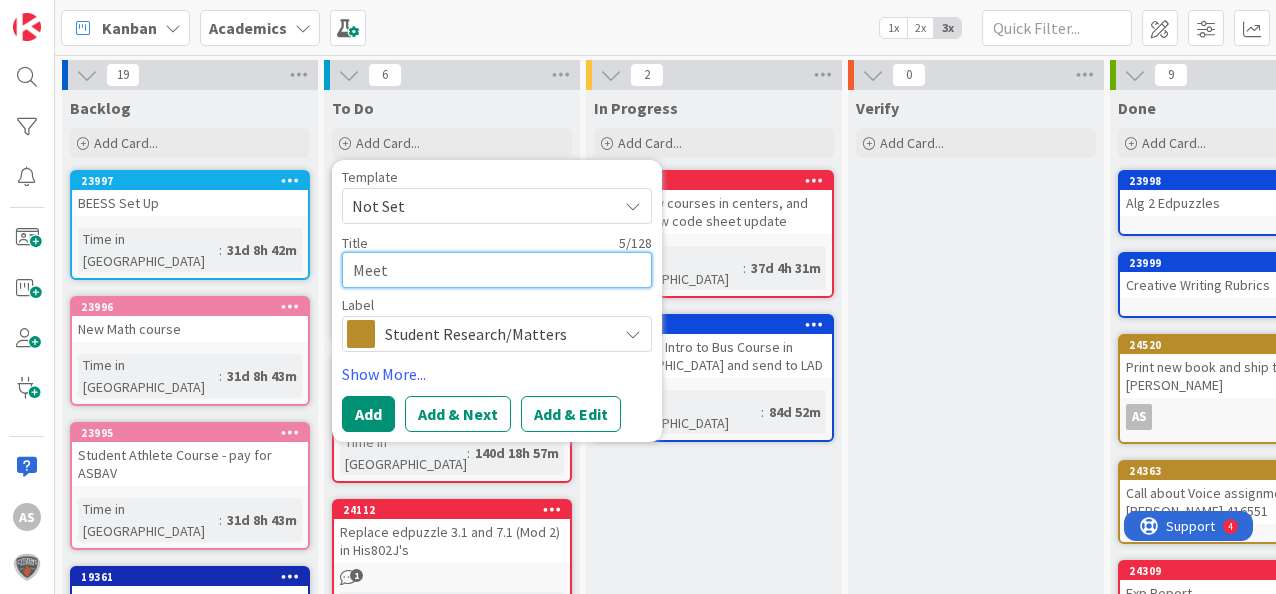 type on "x" 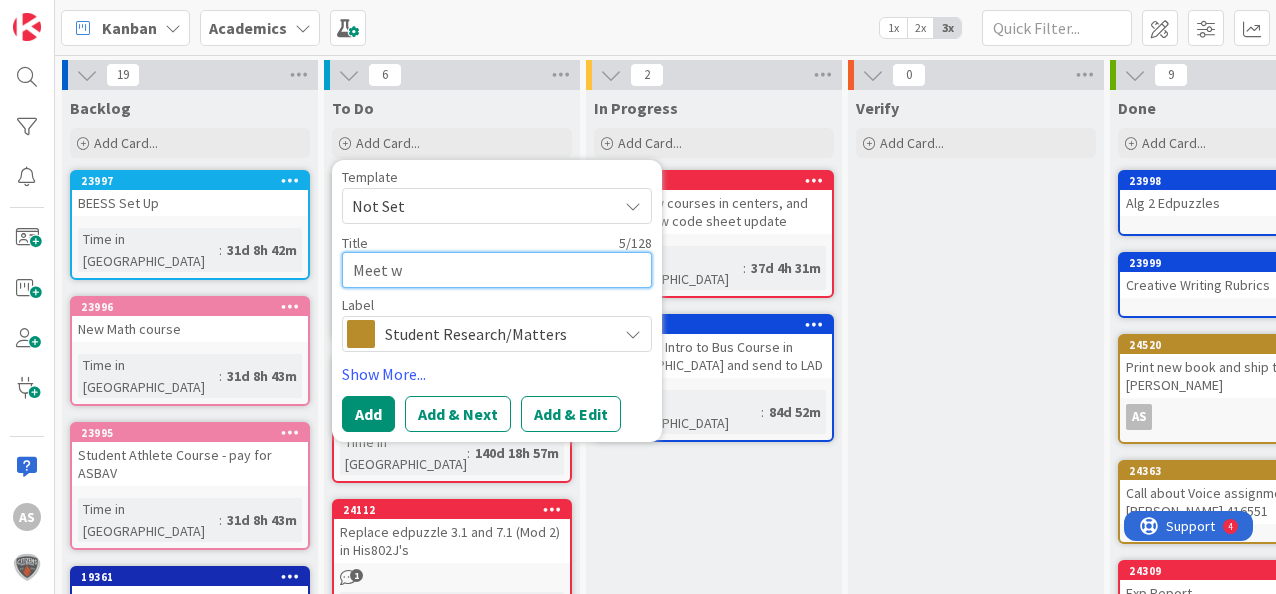 type on "x" 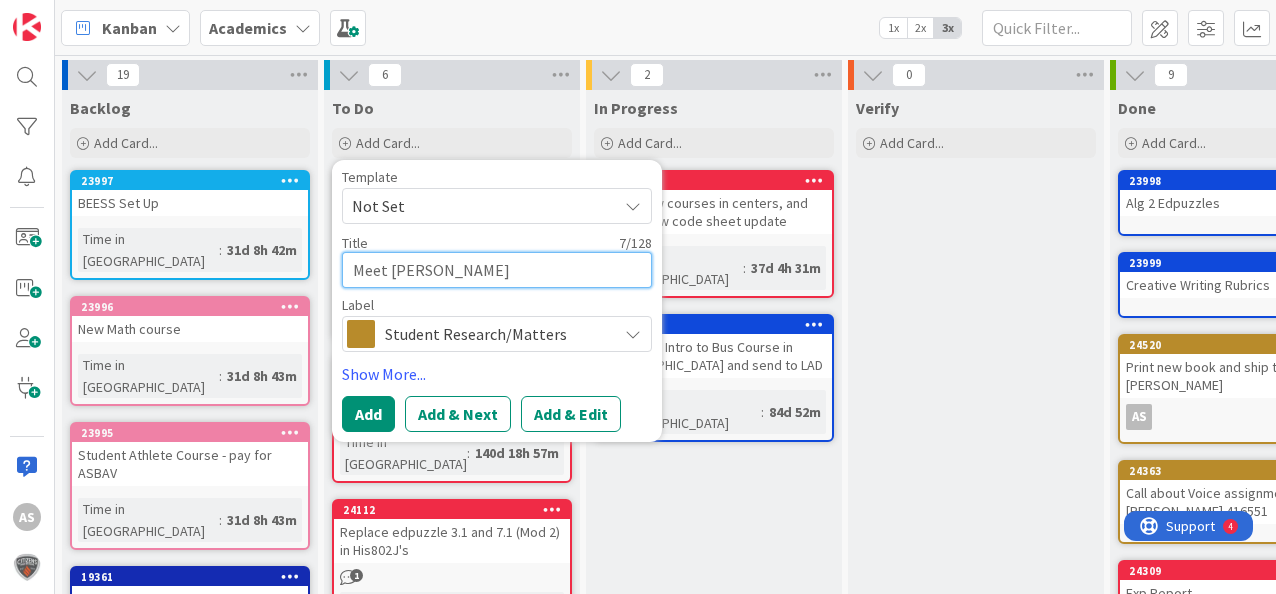 type on "x" 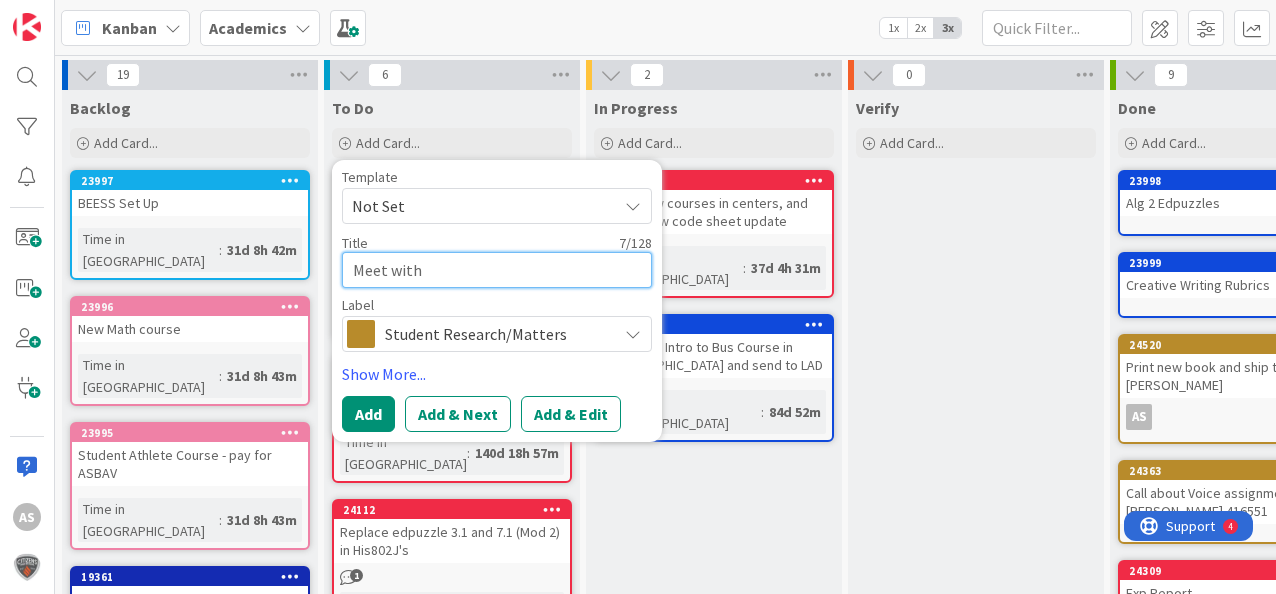 type on "x" 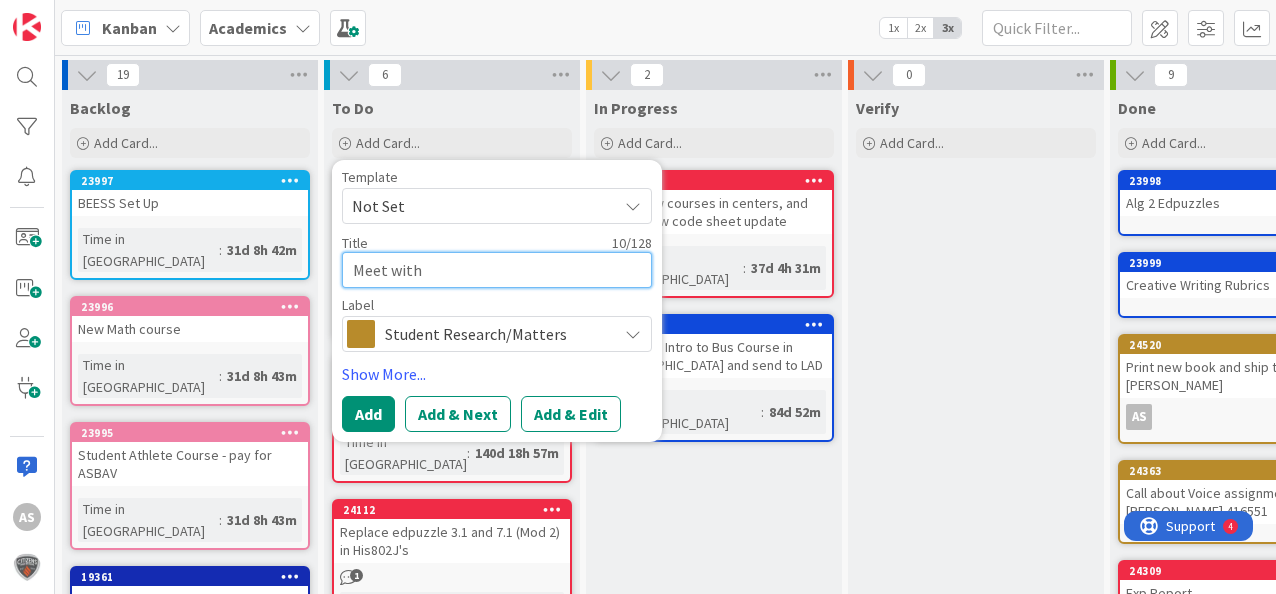 type on "x" 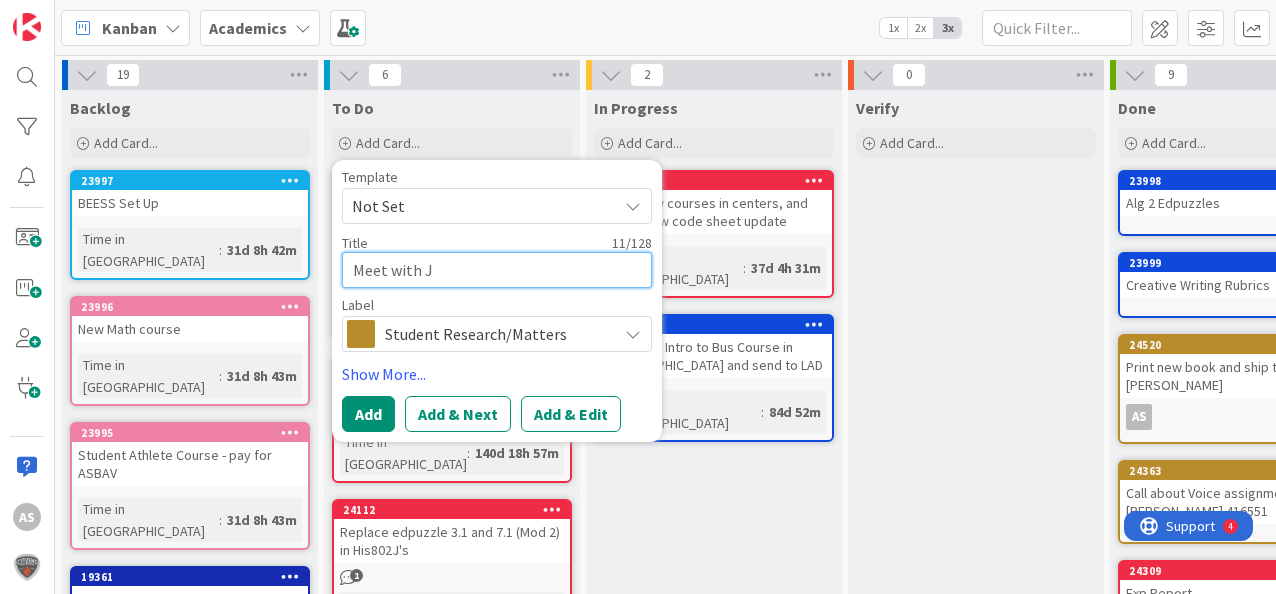 type on "x" 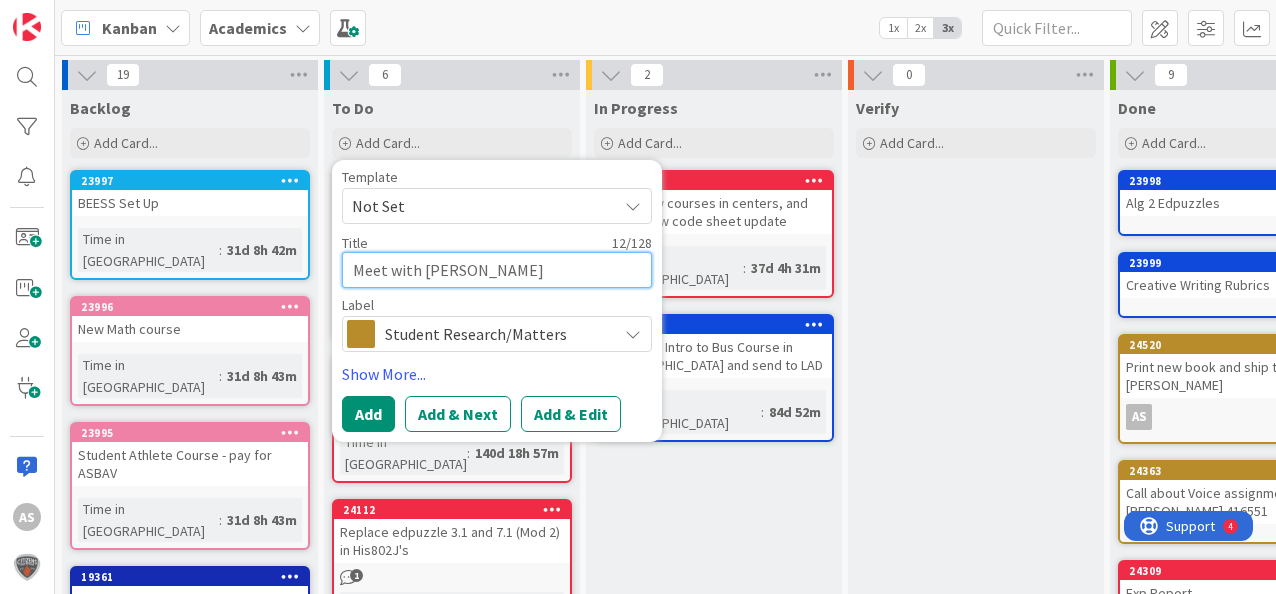 type on "x" 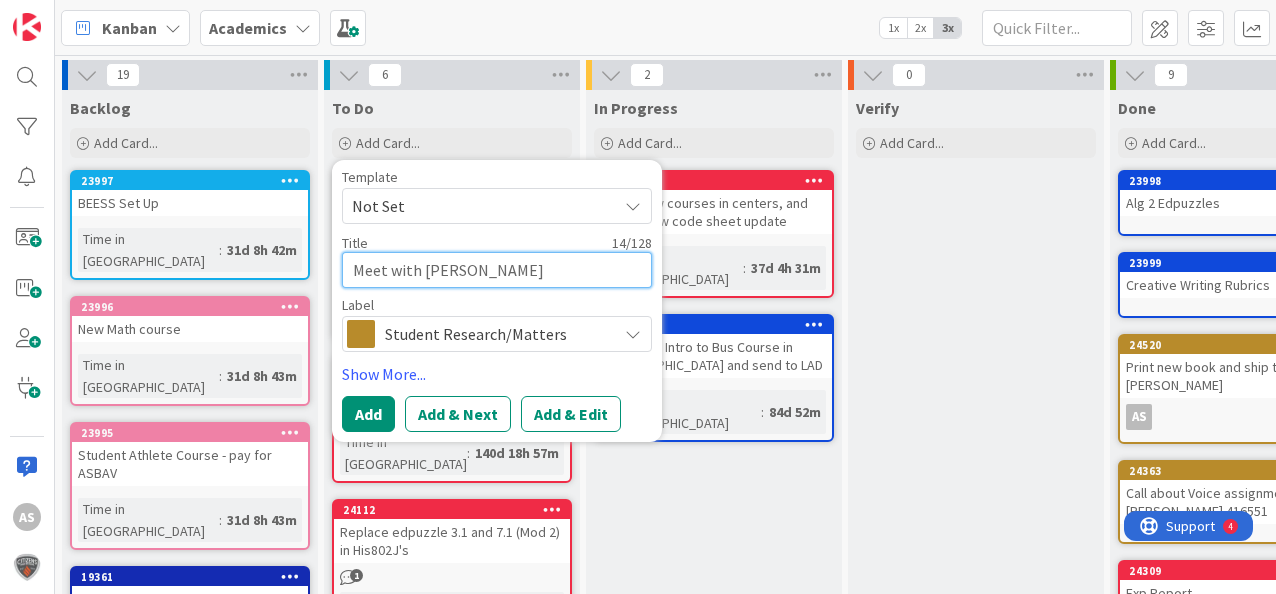 type on "x" 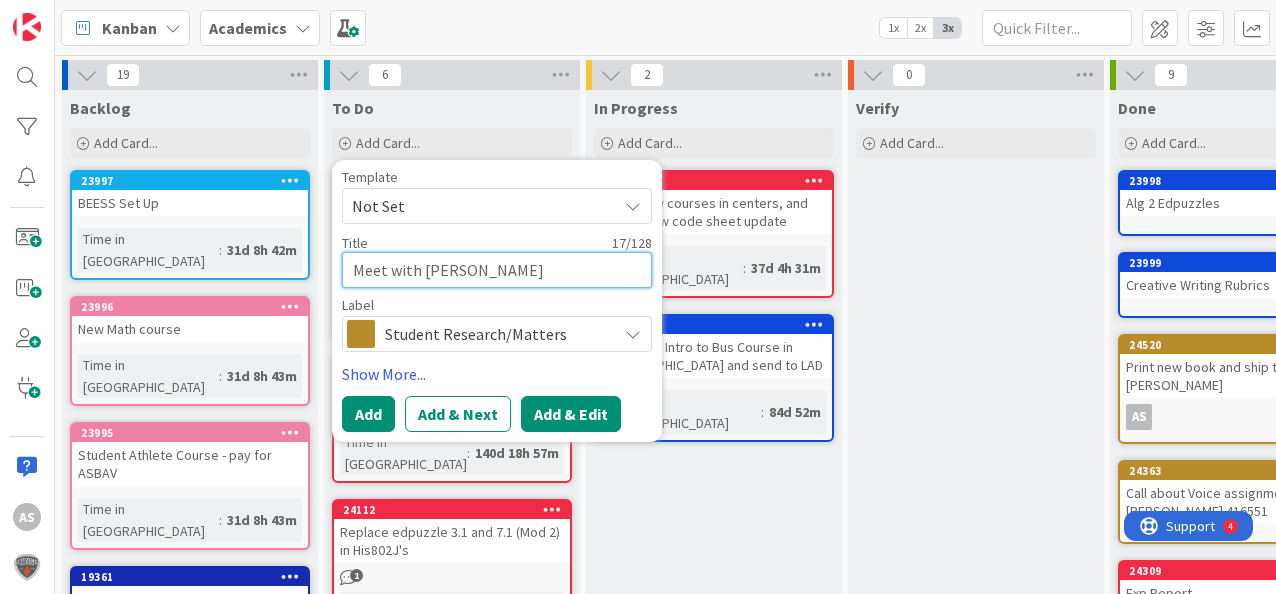 type on "Meet with [PERSON_NAME]" 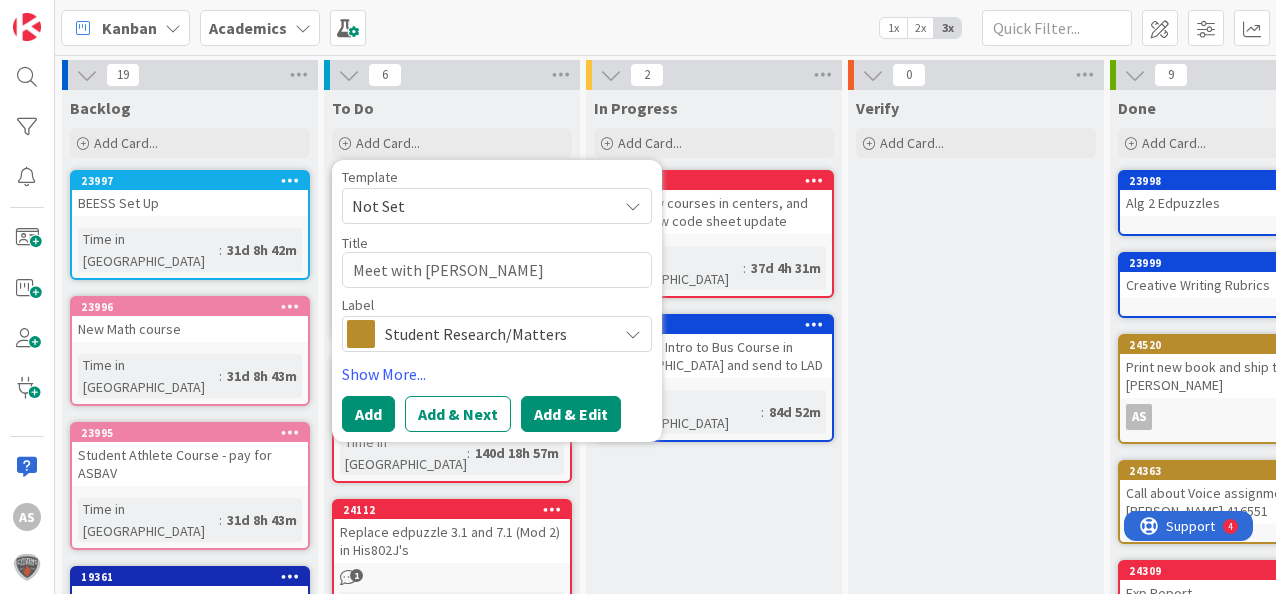 click on "Add & Edit" at bounding box center (571, 414) 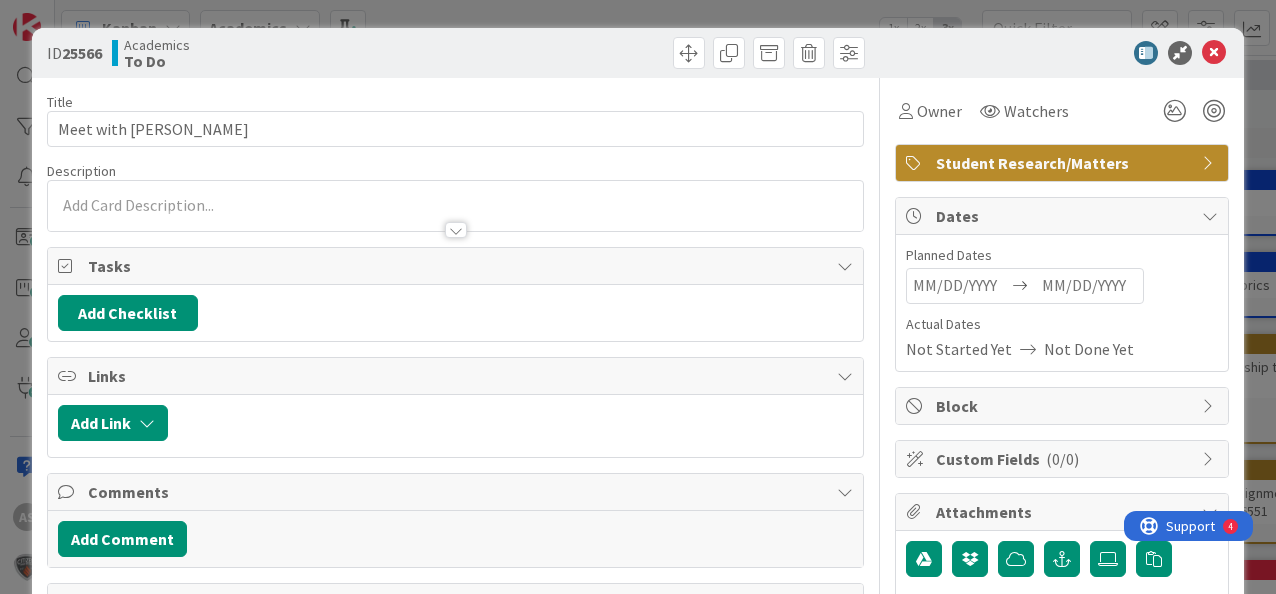 scroll, scrollTop: 0, scrollLeft: 0, axis: both 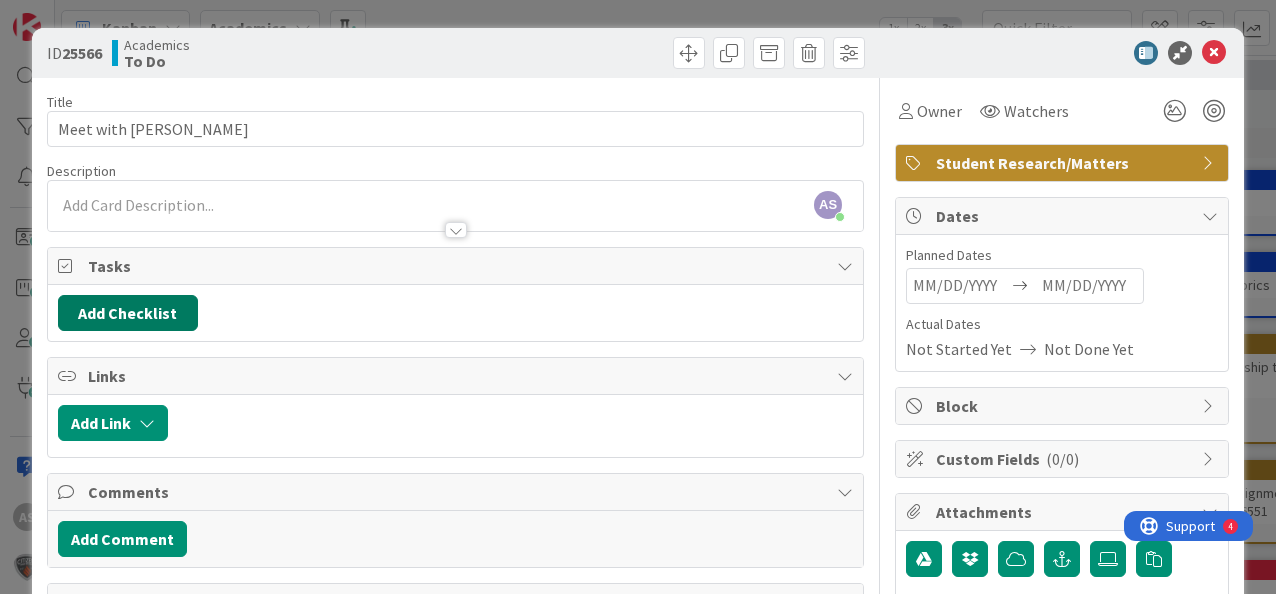 click on "Add Checklist" at bounding box center [128, 313] 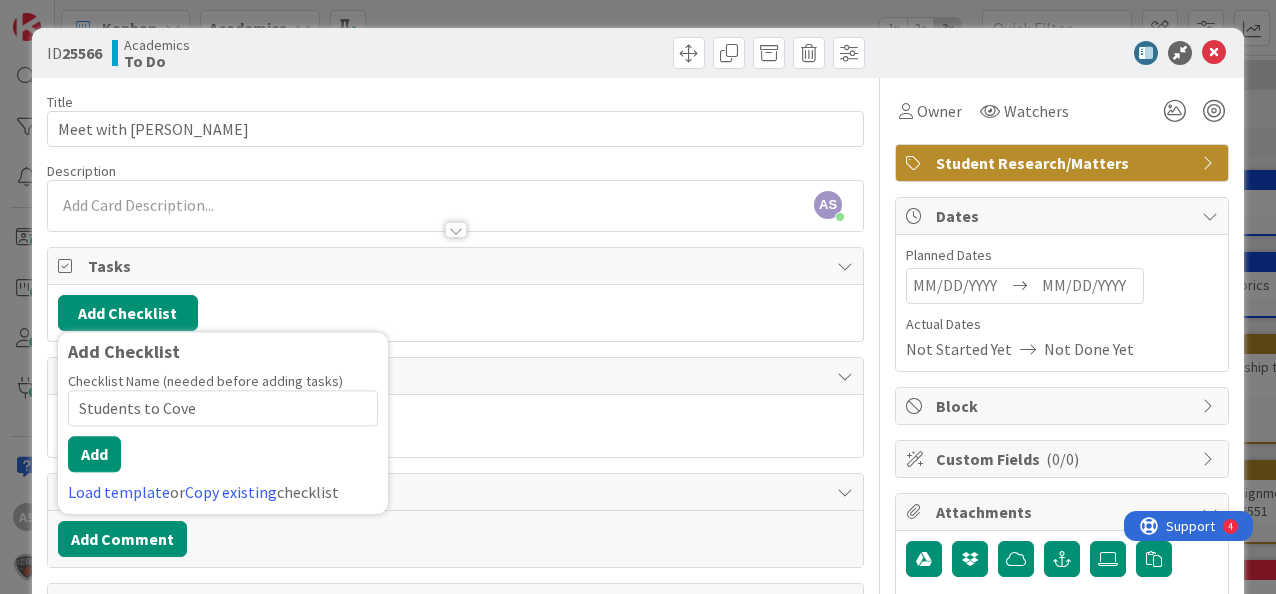 type on "Students to Cover" 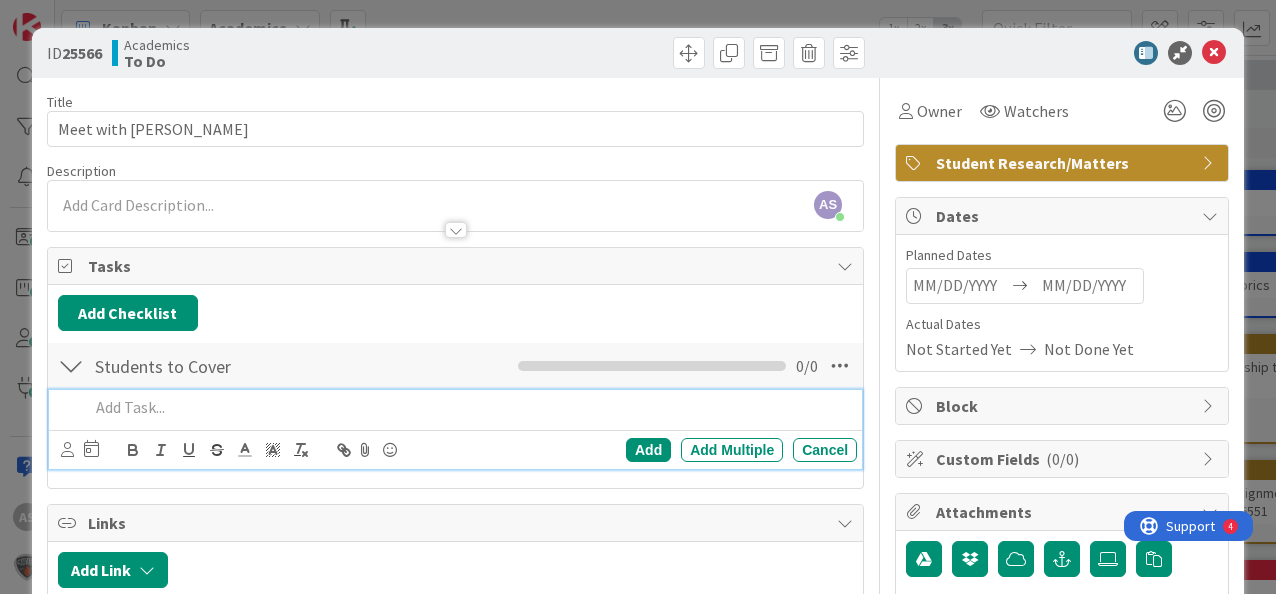 click at bounding box center [469, 407] 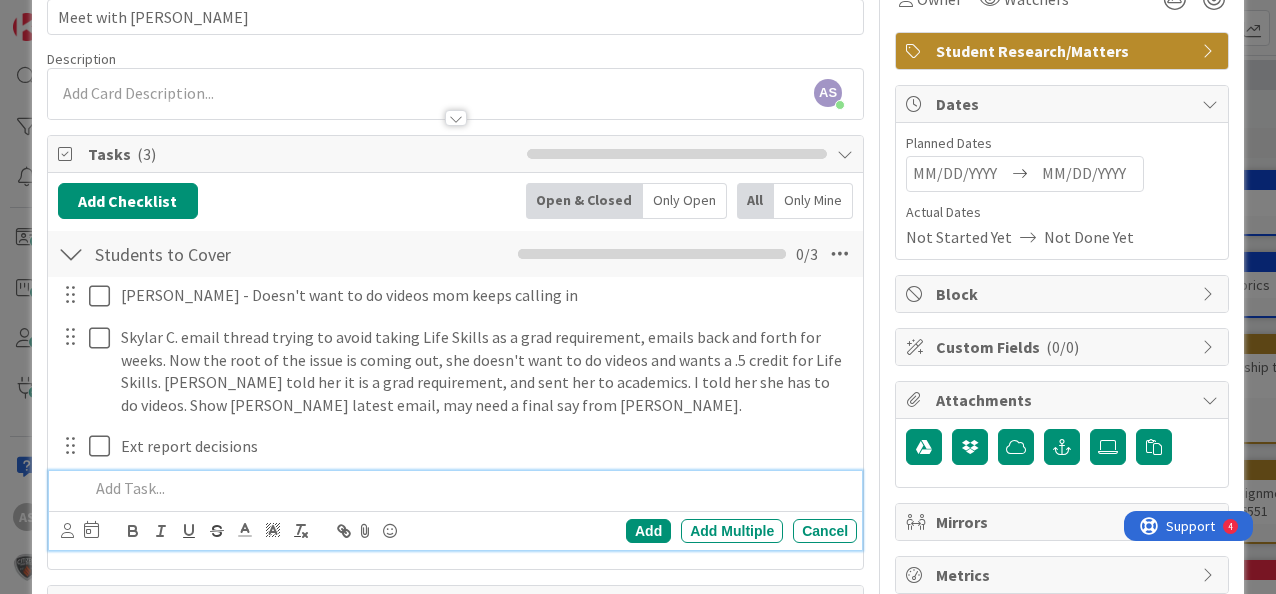 scroll, scrollTop: 200, scrollLeft: 0, axis: vertical 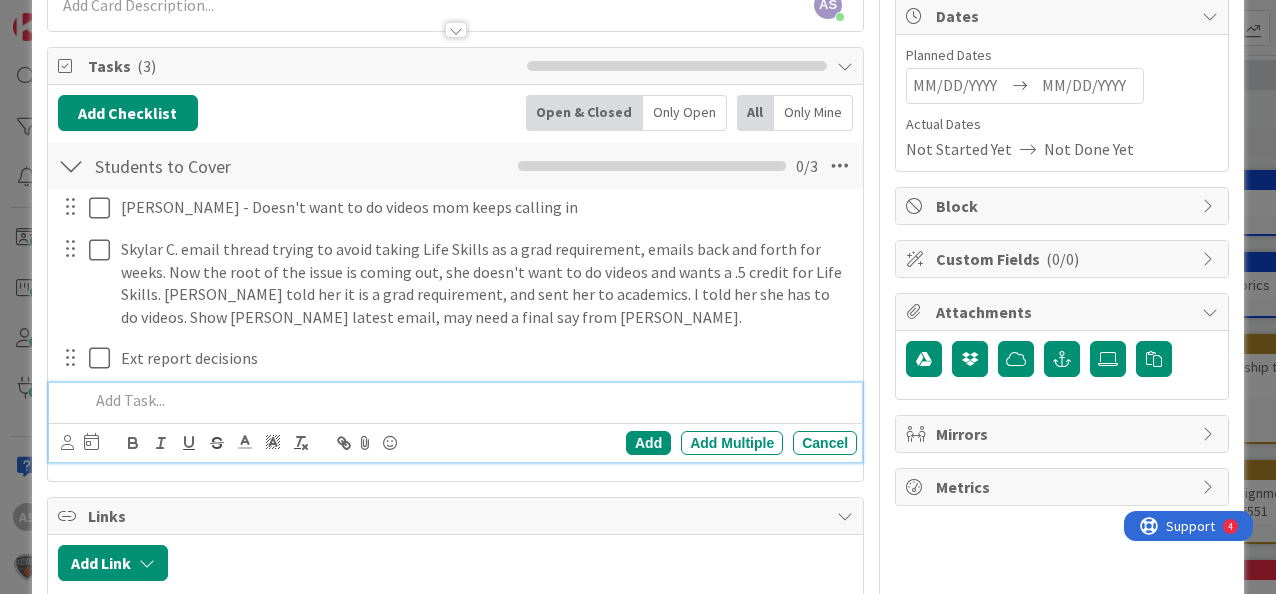 click at bounding box center [515, 563] 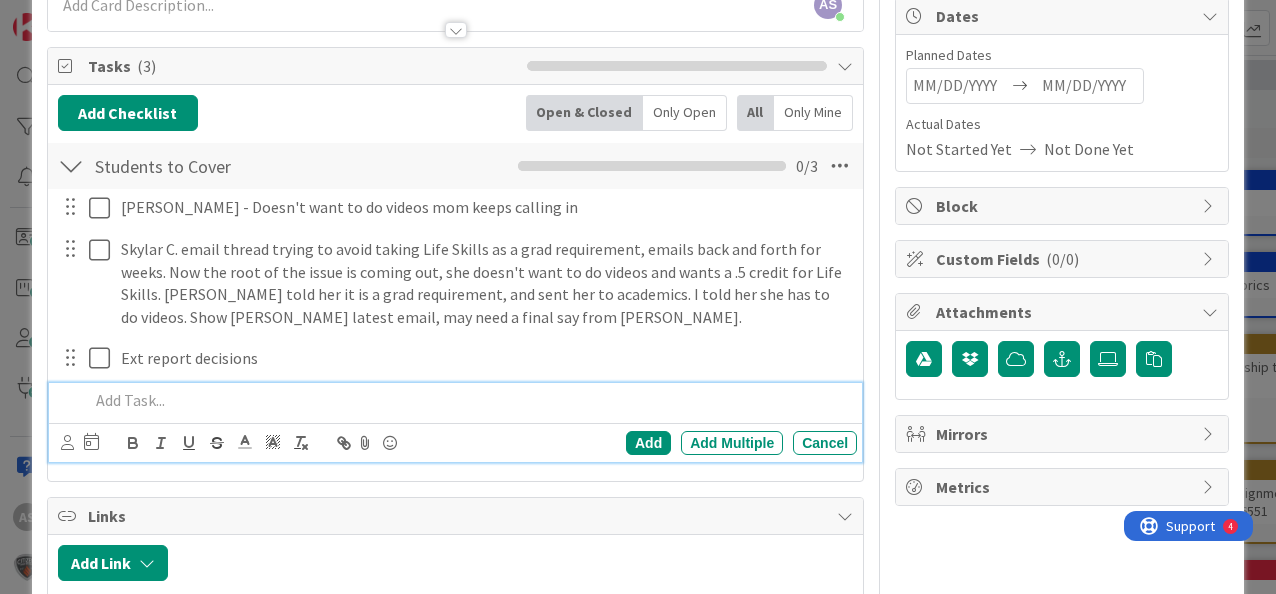 click at bounding box center [469, 400] 